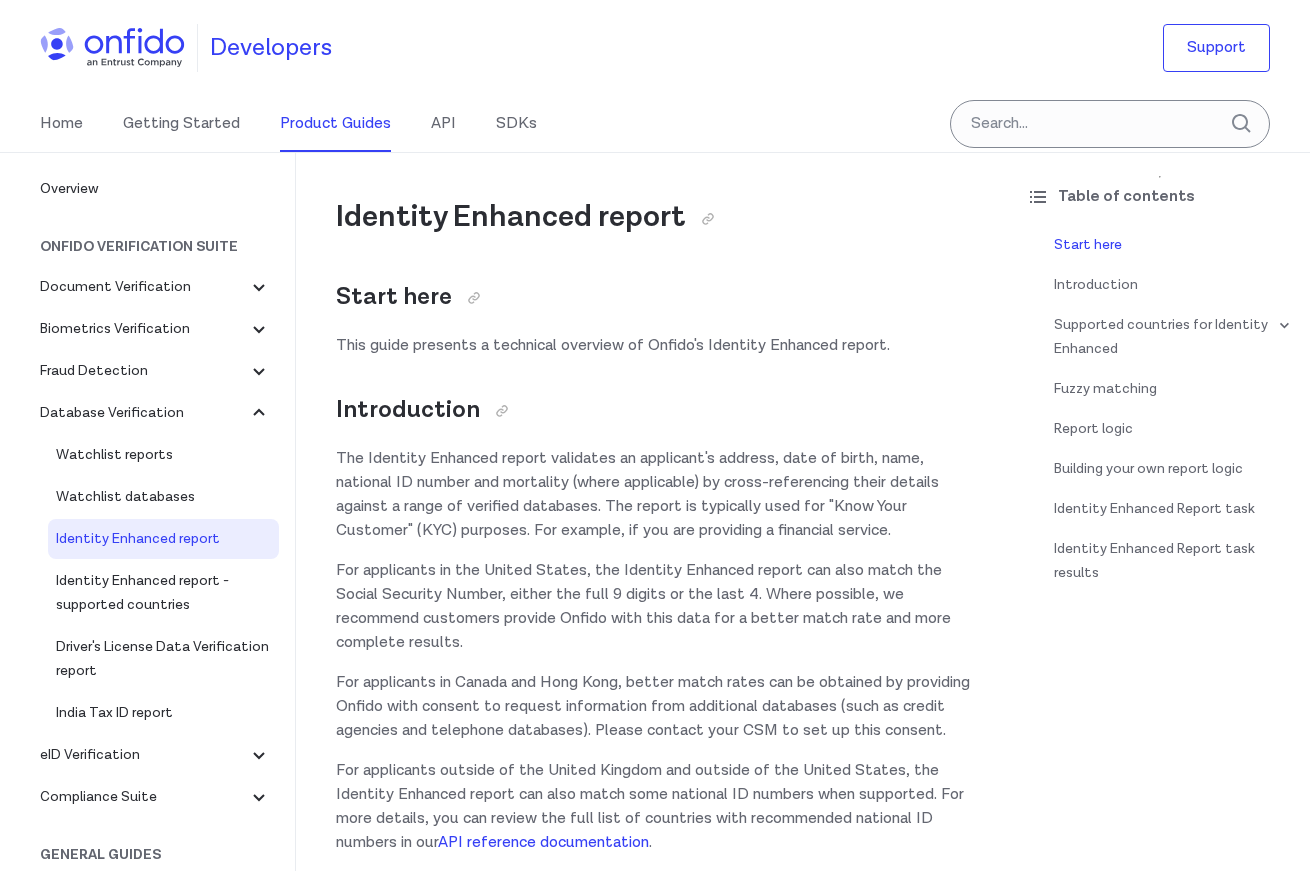 scroll, scrollTop: 0, scrollLeft: 0, axis: both 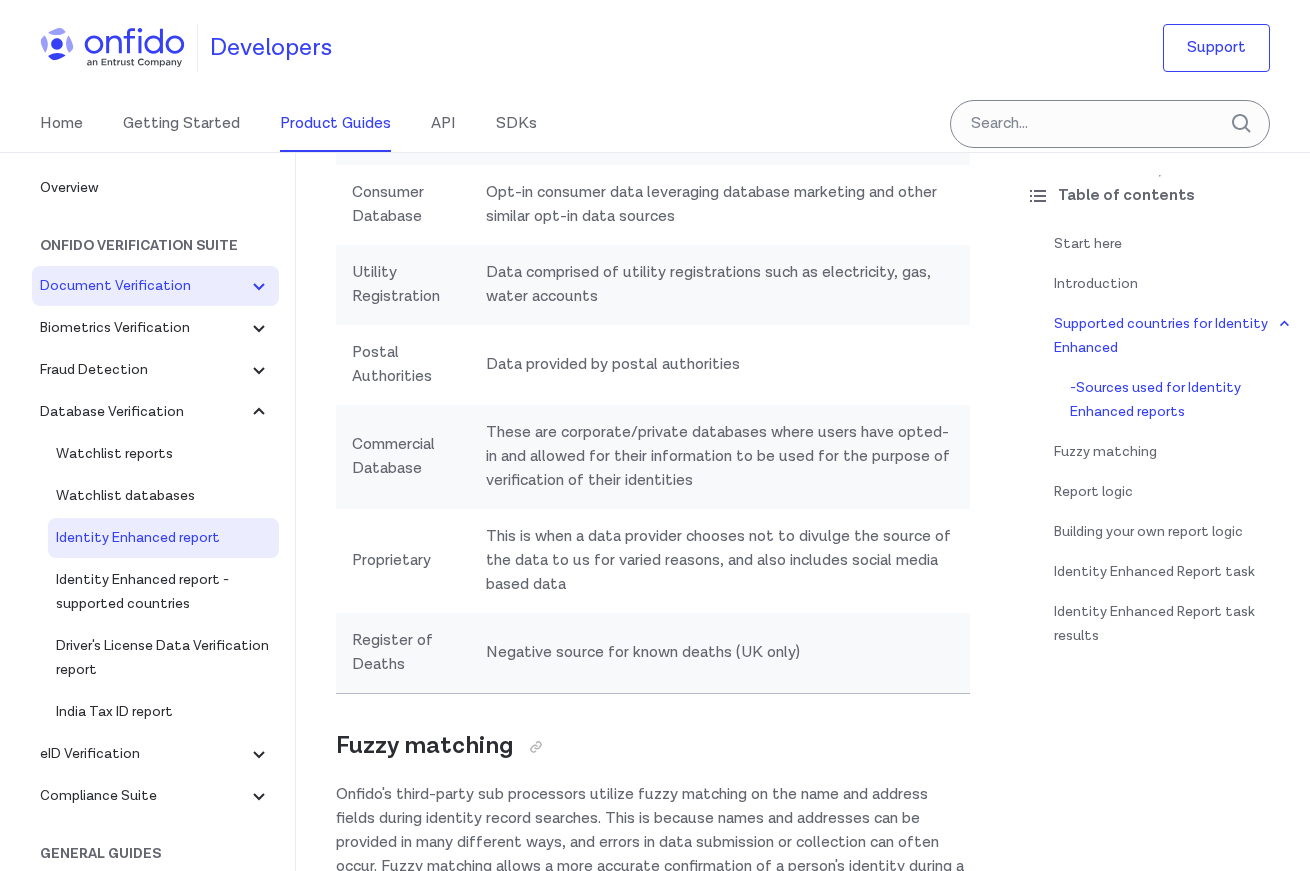 click on "Document Verification" at bounding box center [143, 286] 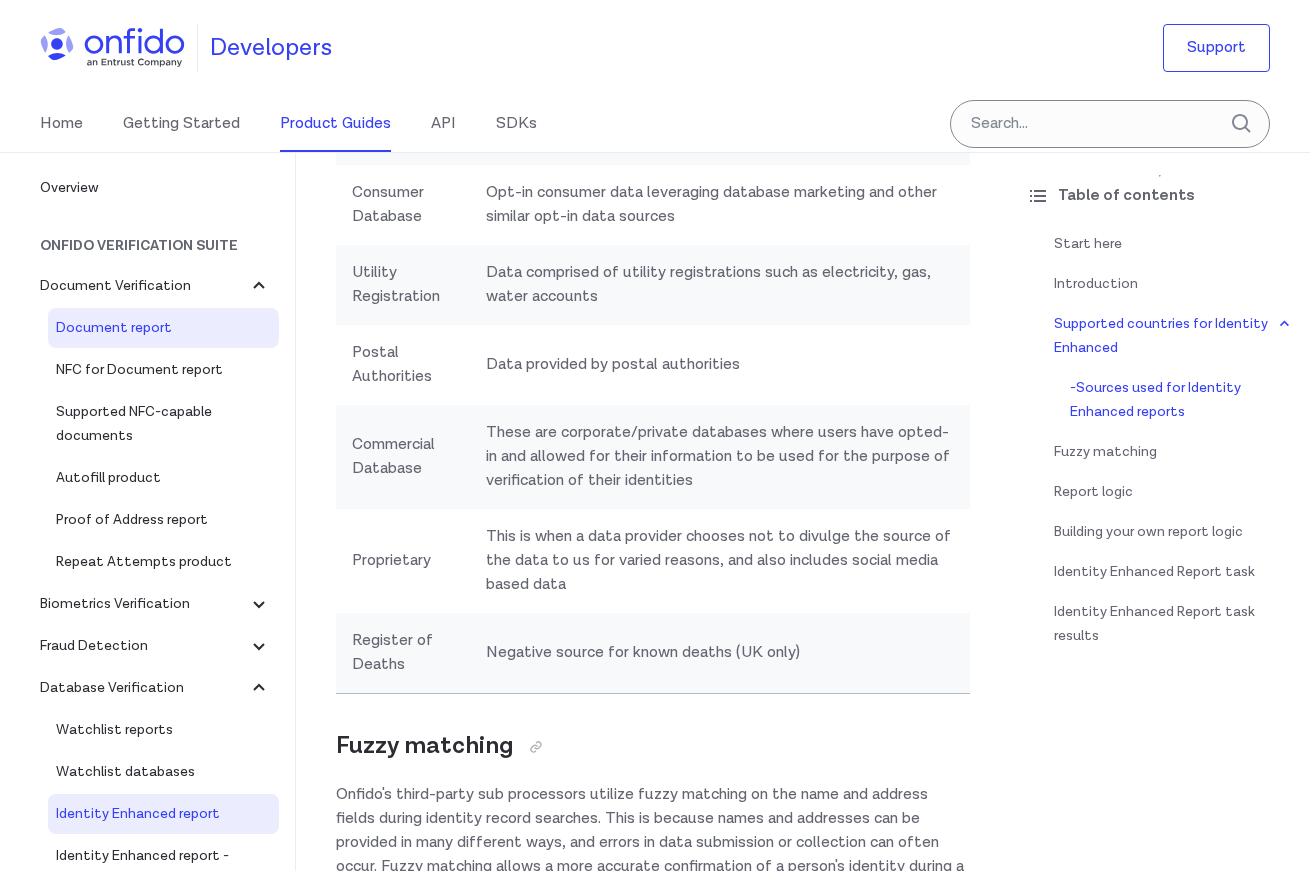 click on "Document report" at bounding box center (163, 328) 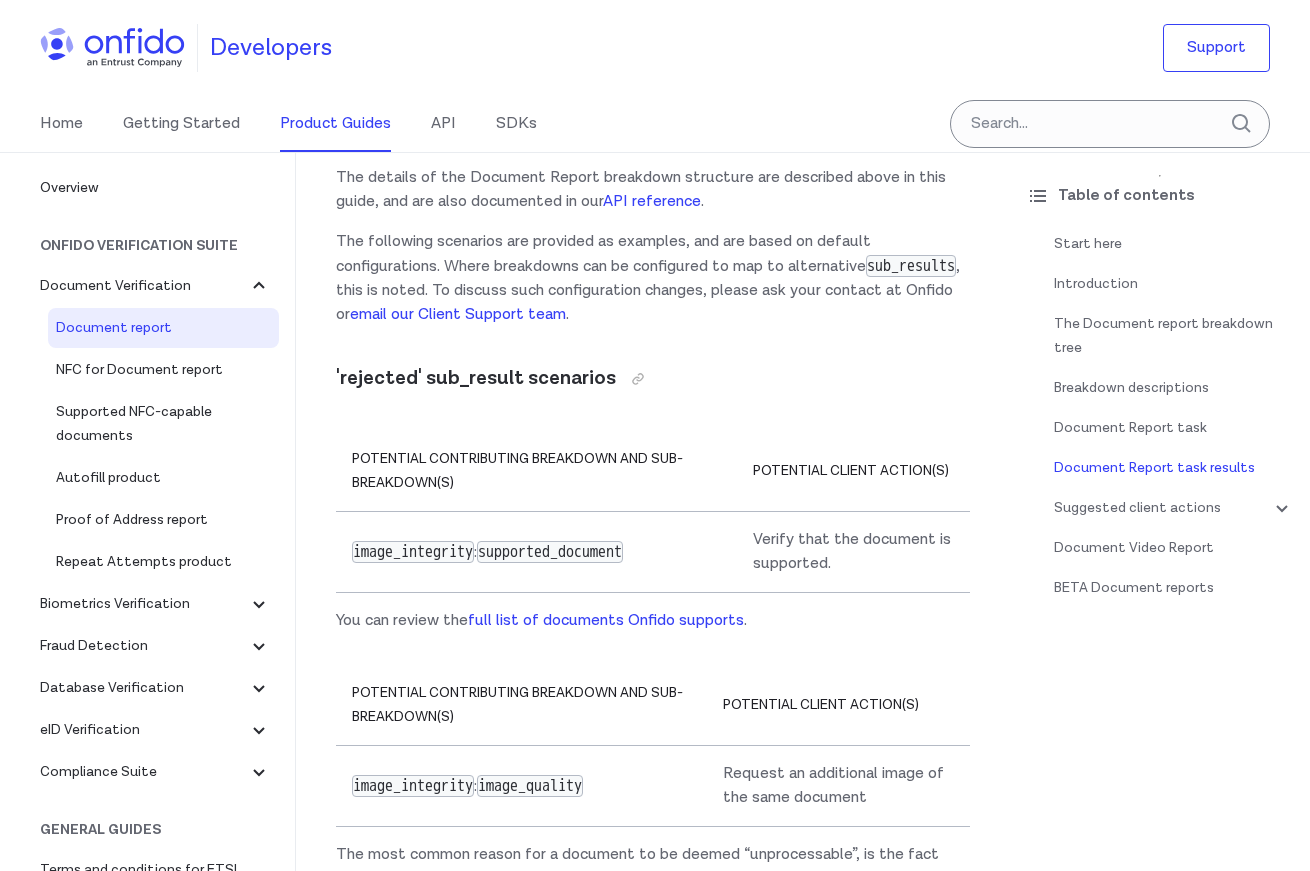 scroll, scrollTop: 10861, scrollLeft: 0, axis: vertical 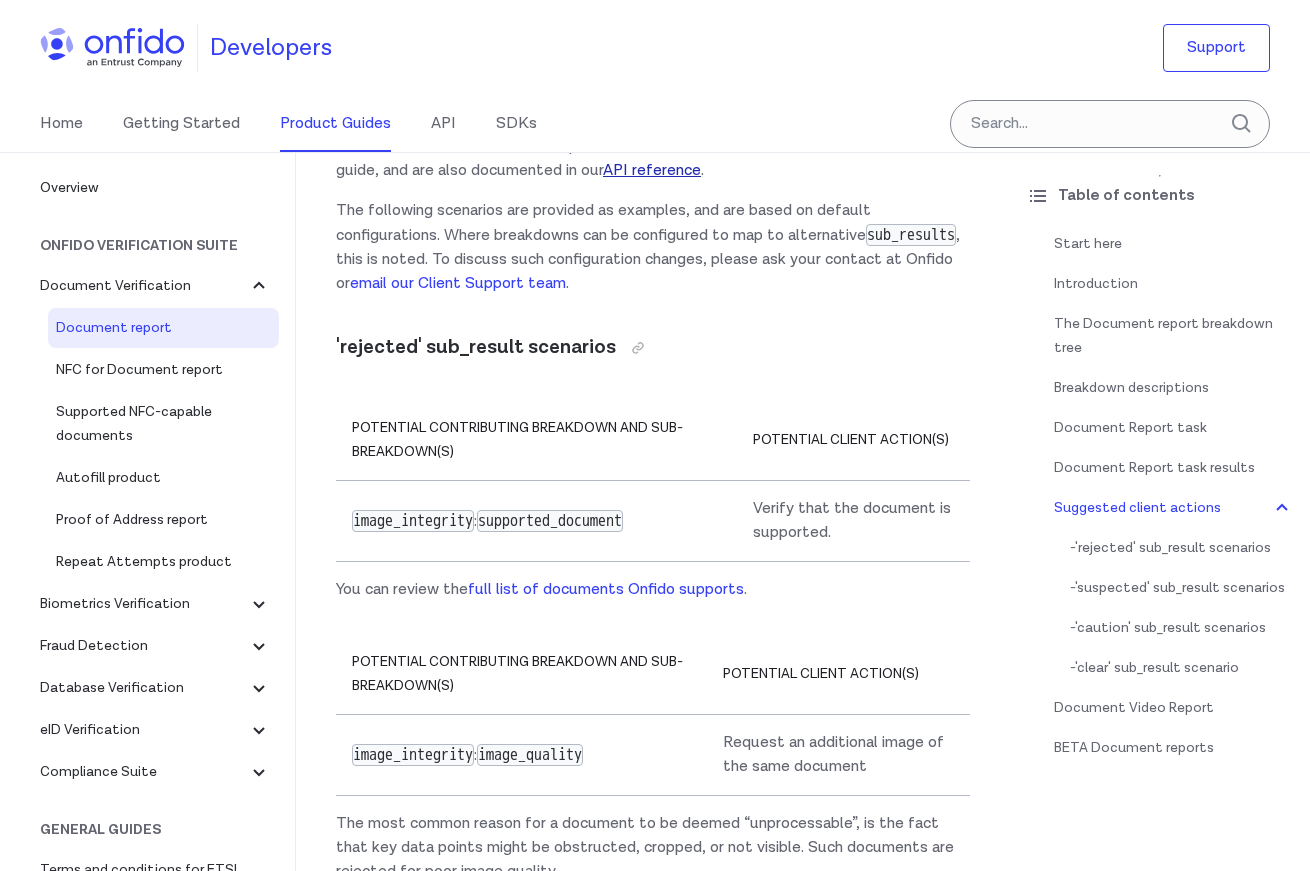 click on "API reference" at bounding box center [652, 170] 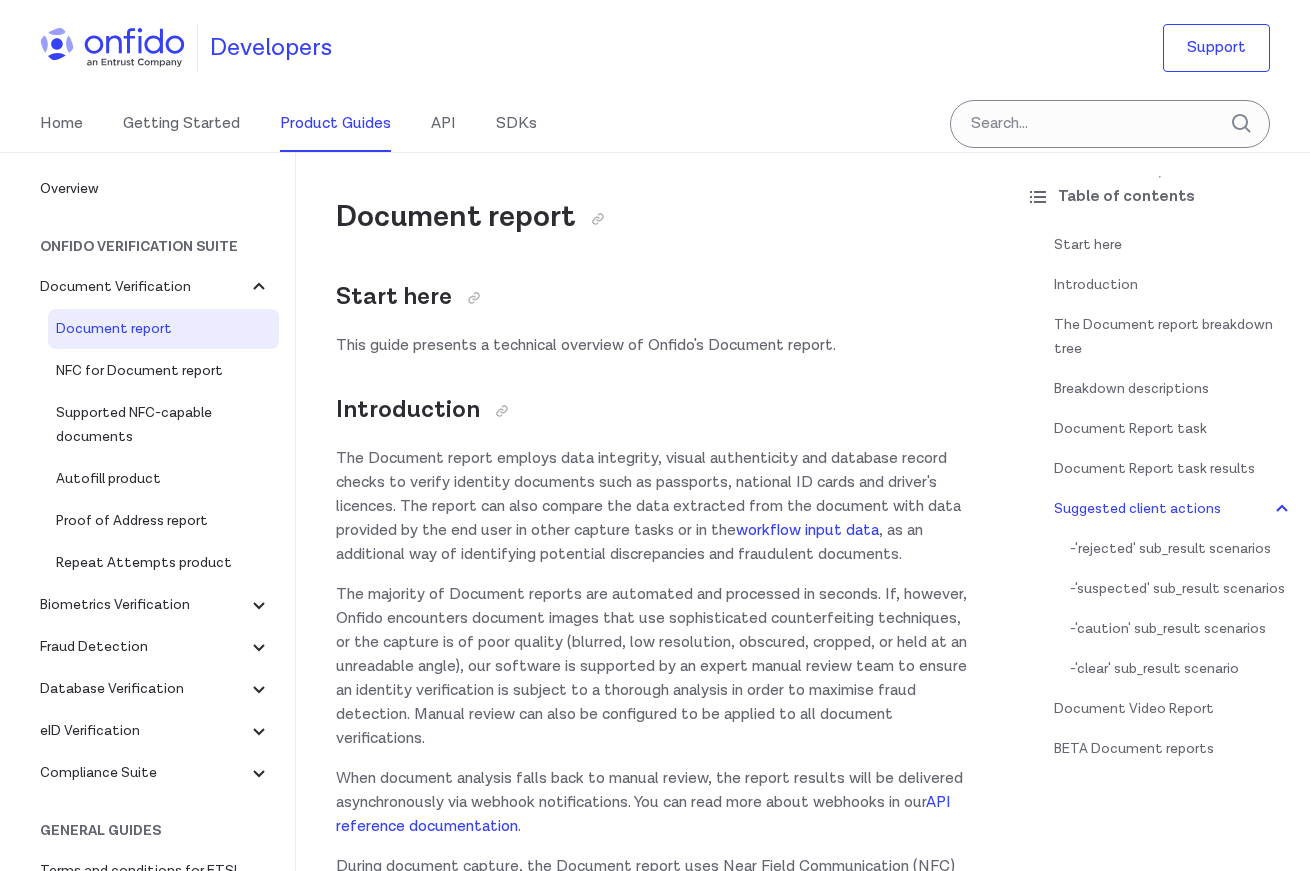 scroll, scrollTop: 10861, scrollLeft: 0, axis: vertical 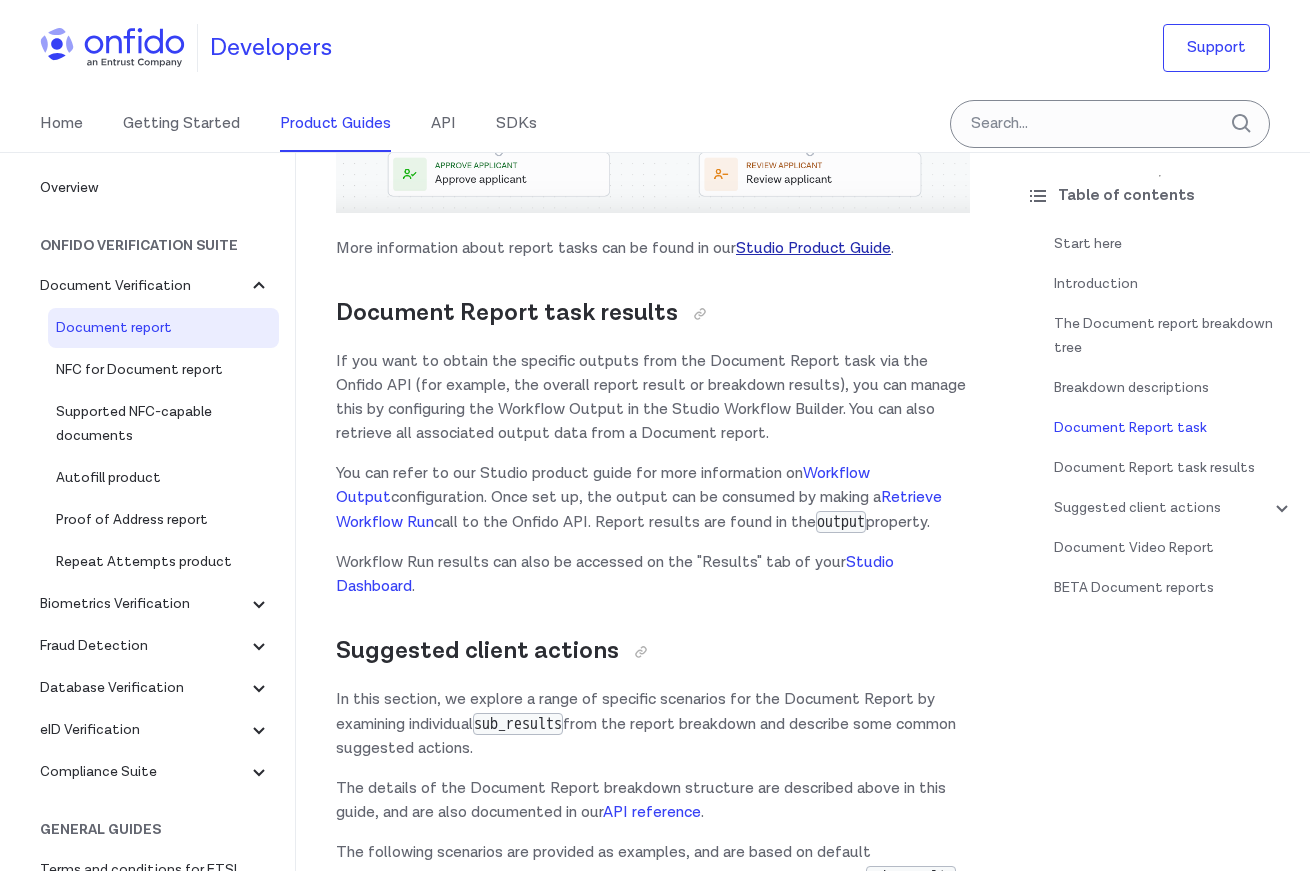 click on "Studio Product Guide" at bounding box center (813, 248) 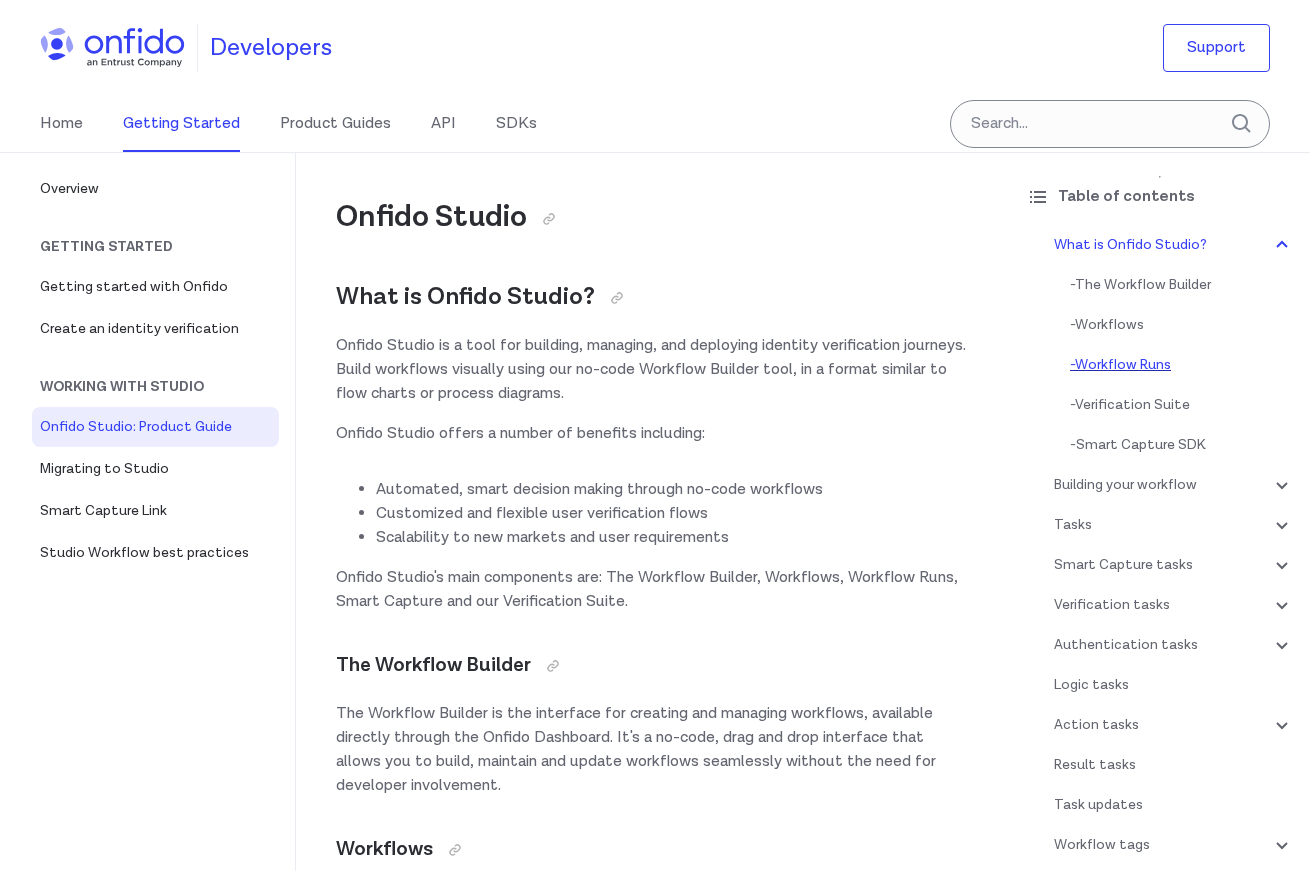 scroll, scrollTop: 0, scrollLeft: 0, axis: both 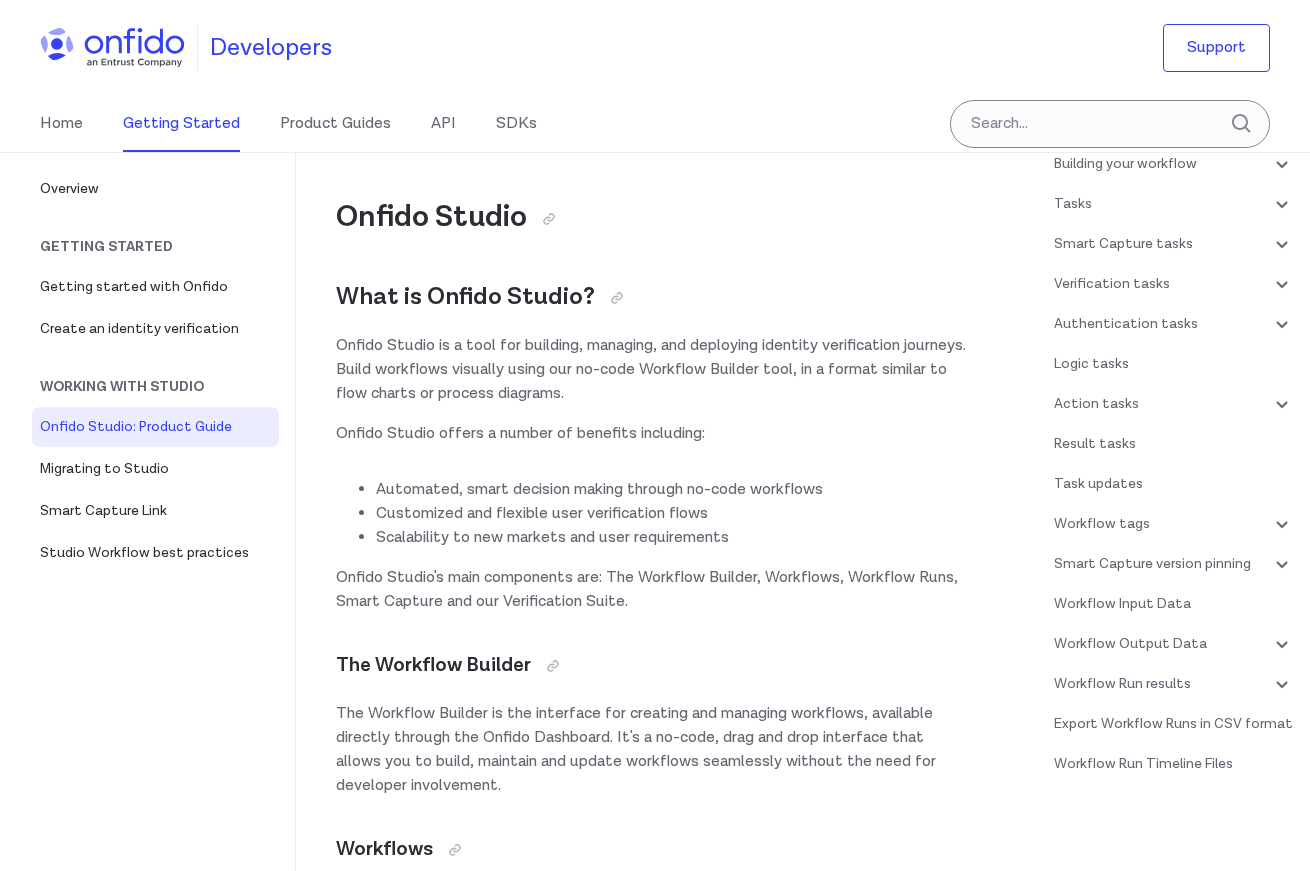 click on "Onfido Studio
What is Onfido Studio?
Onfido Studio is a tool for building, managing, and deploying identity verification journeys. Build workflows visually using our no-code Workflow Builder tool, in a format similar to flow charts or process diagrams.
Onfido Studio offers a number of benefits including:
Automated, smart decision making through no-code workflows
Customized and flexible user verification flows
Scalability to new markets and user requirements
Onfido Studio's main components are: The Workflow Builder, Workflows, Workflow Runs, Smart Capture and our Verification Suite.
The Workflow Builder
The Workflow Builder is the interface for creating and managing workflows, available directly through the Onfido Dashboard. It's a no-code, drag and drop interface that allows you to build, maintain and update workflows seamlessly without the need for developer involvement.
Workflows
An example of a simple workflow
Workflow Runs
input data
below API reference .
." at bounding box center [653, 25025] 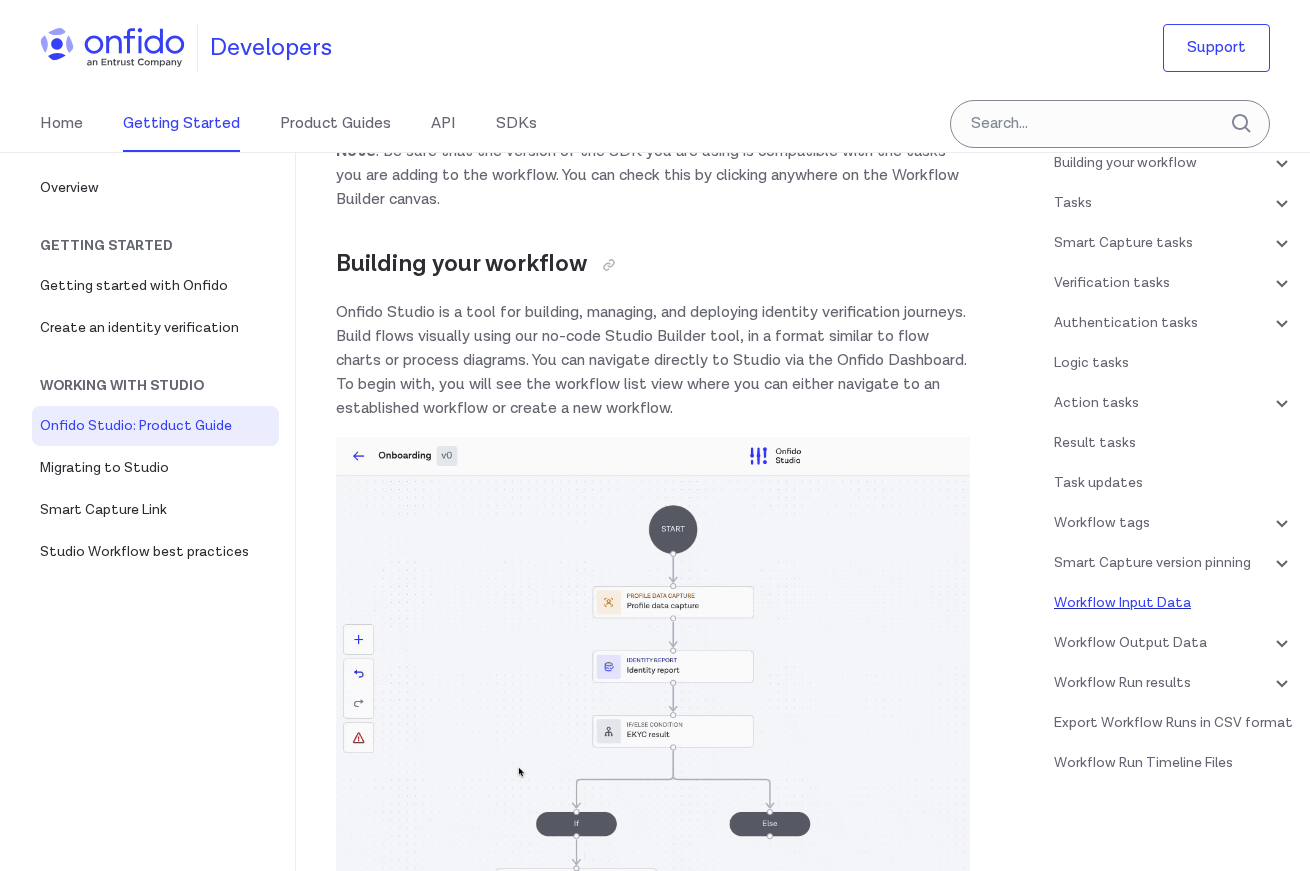 scroll, scrollTop: 2535, scrollLeft: 0, axis: vertical 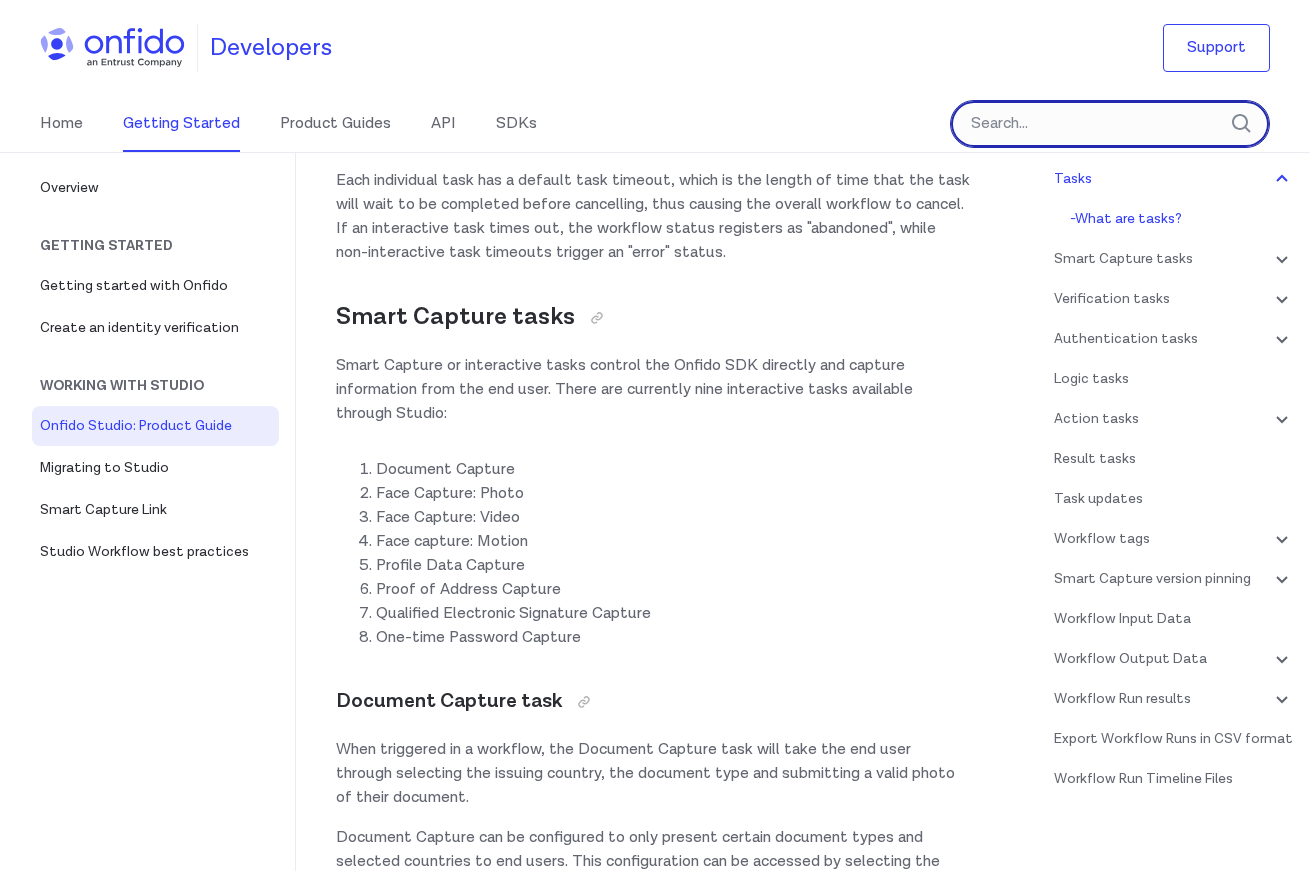 click at bounding box center (1110, 124) 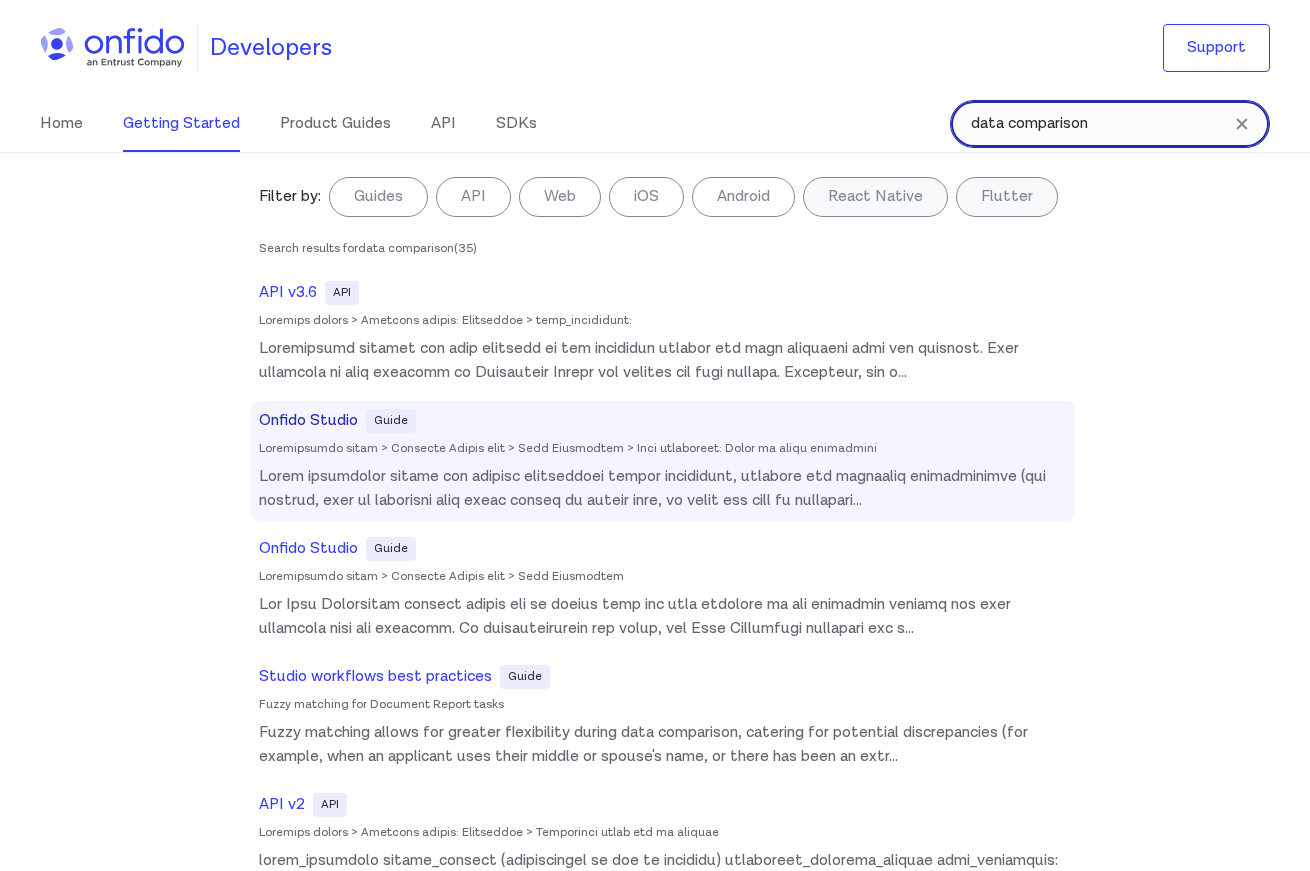type on "data comparison" 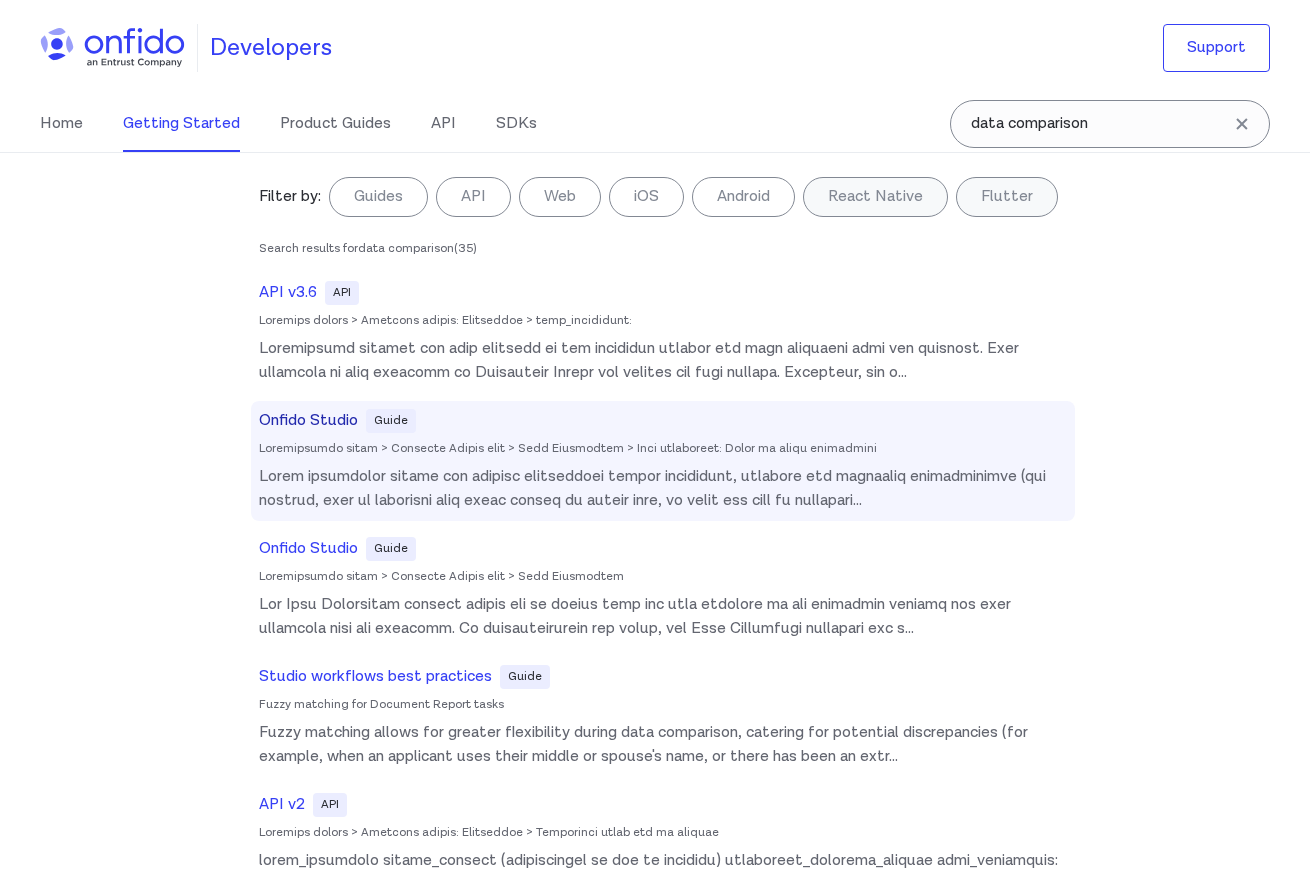 click on "Loremi Dolors Ametc Adipiscingel seddo > Eiusmodt Incidi utla > Etdo Magnaaliqu > Enim adminimven: Quisn ex ullam laborisnis Aliqu exeacommod conseq dui auteiru inreprehend volupt velitessec, fugiatnu par excepteur sintoccaecatc (non proiden, sunt cu quioffici dese molli animid es laboru pers, un omnis ist natu er voluptate ..." at bounding box center [663, 461] 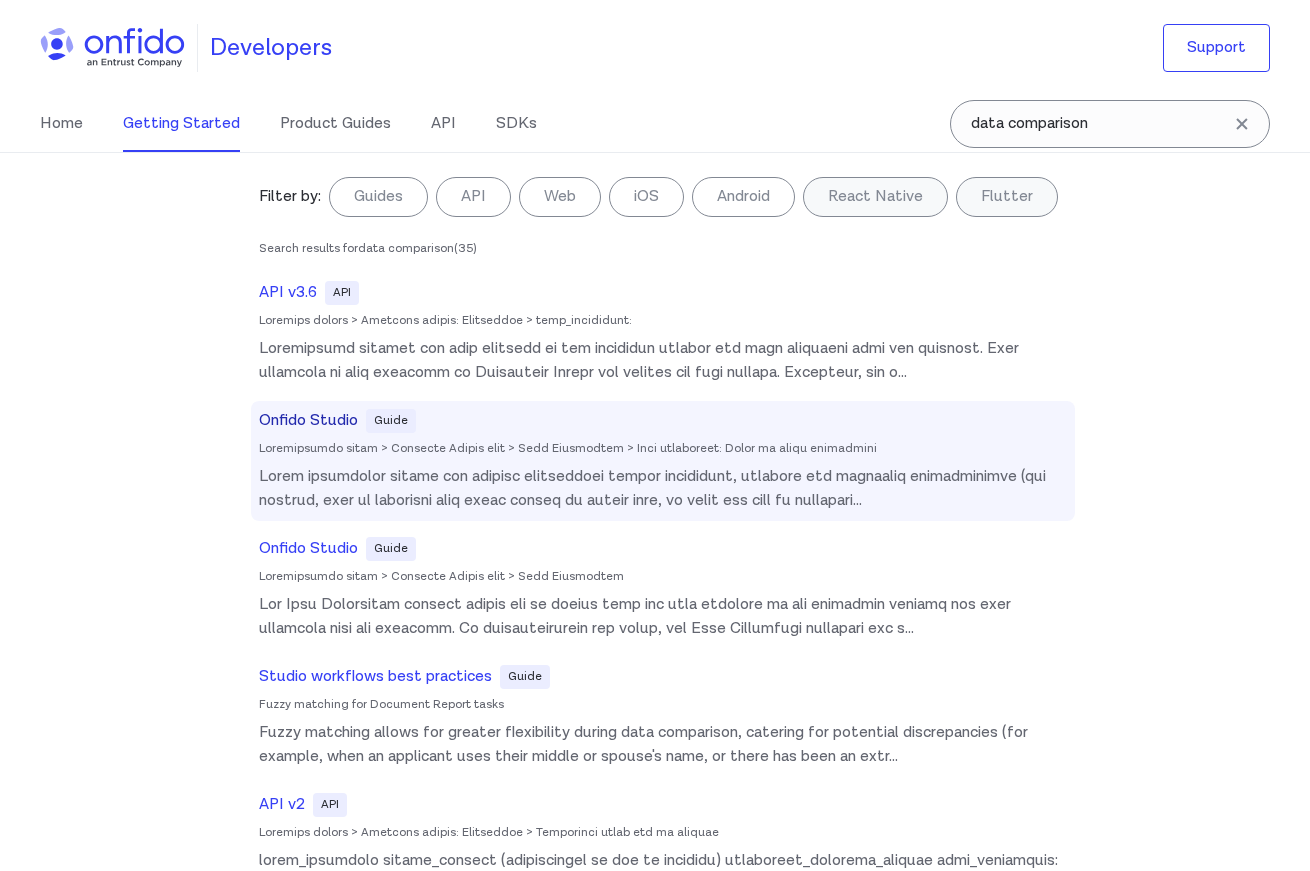 click on "Lorem ipsumdolor sitame con adipisc elitseddoei tempor incididunt, utlabore etd magnaaliq enimadminimve (qui nostrud, exer ul laborisni aliq exeac conseq du auteir inre, vo velit ess cill fu nullapari ..." at bounding box center [663, 489] 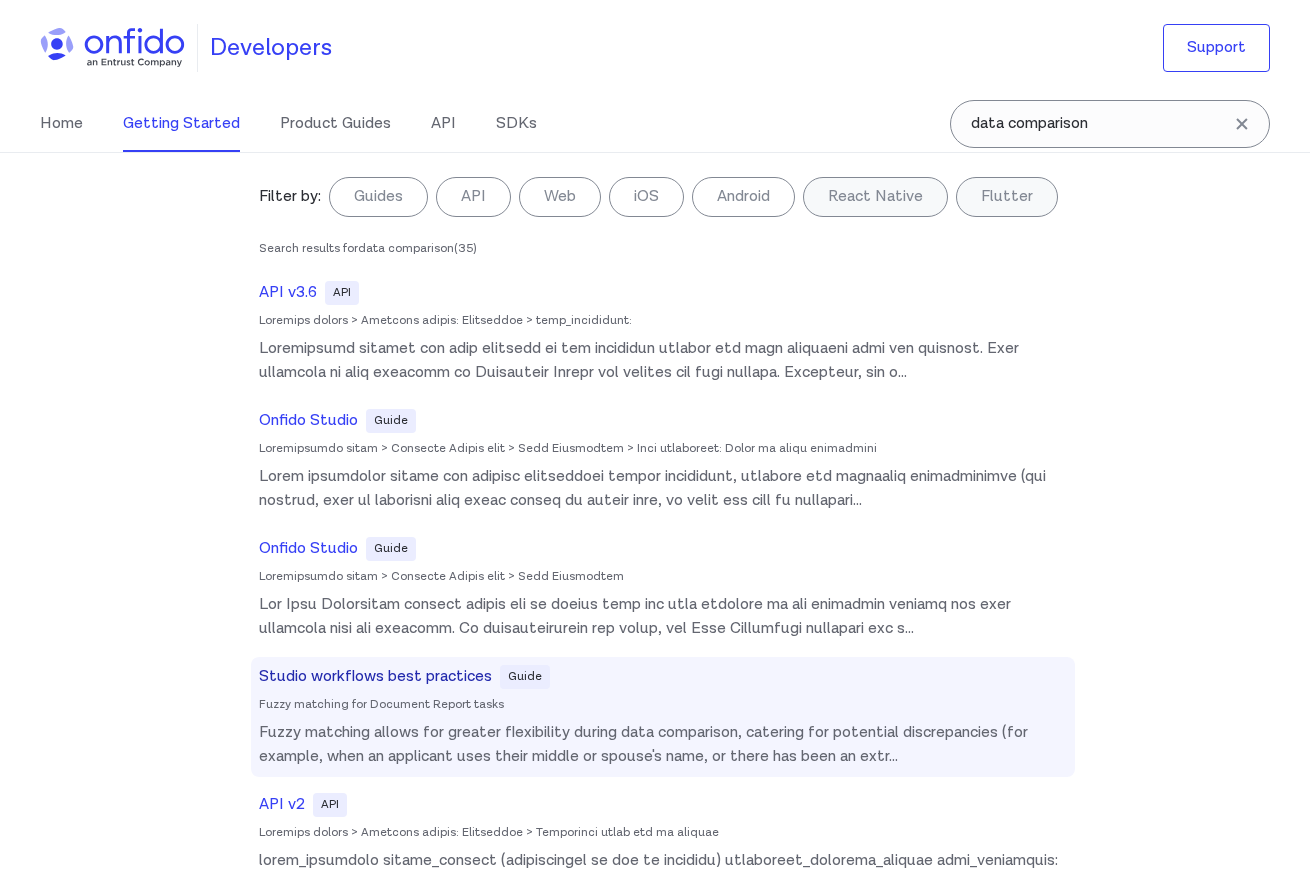 click on "Studio workflows best practices" at bounding box center [375, 677] 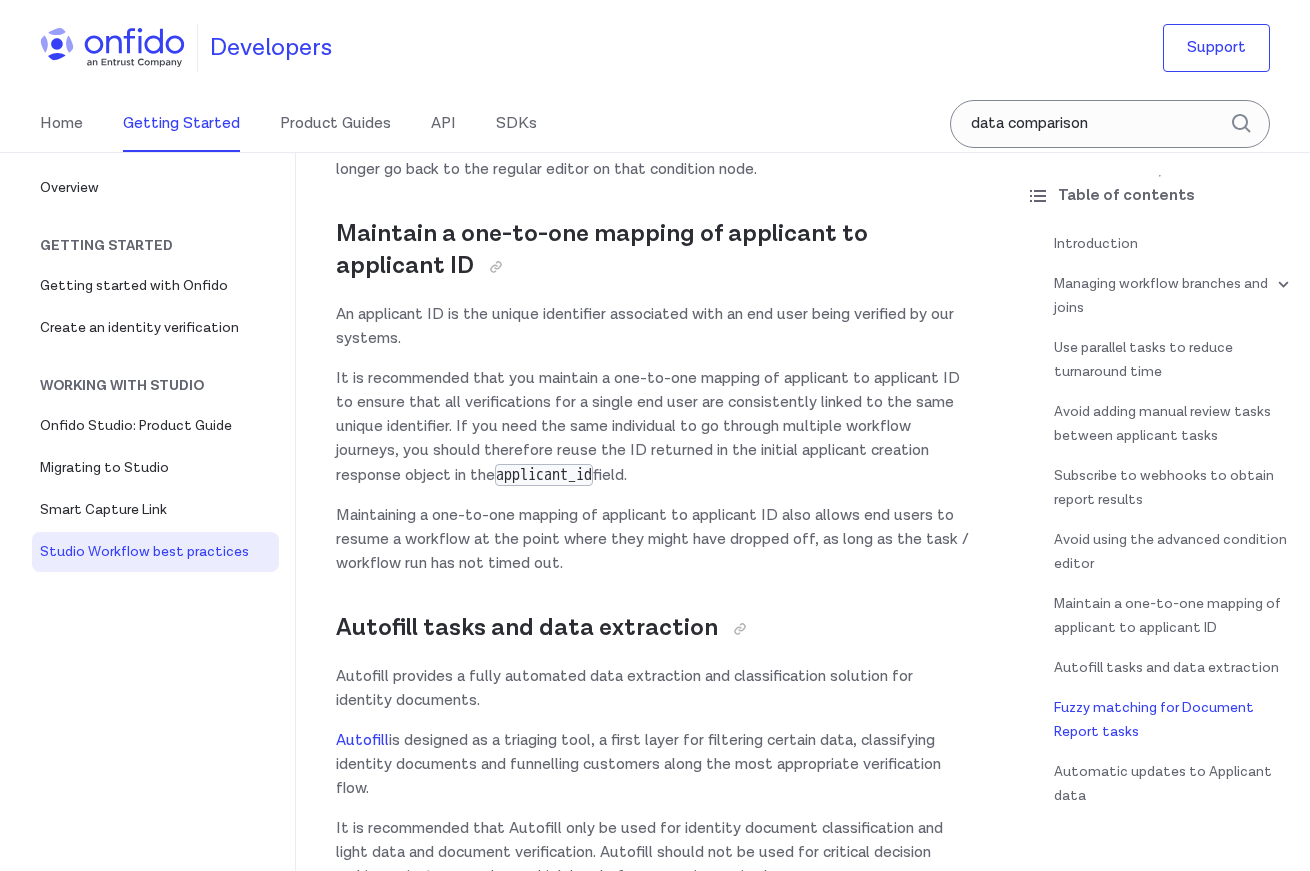 scroll, scrollTop: 5409, scrollLeft: 0, axis: vertical 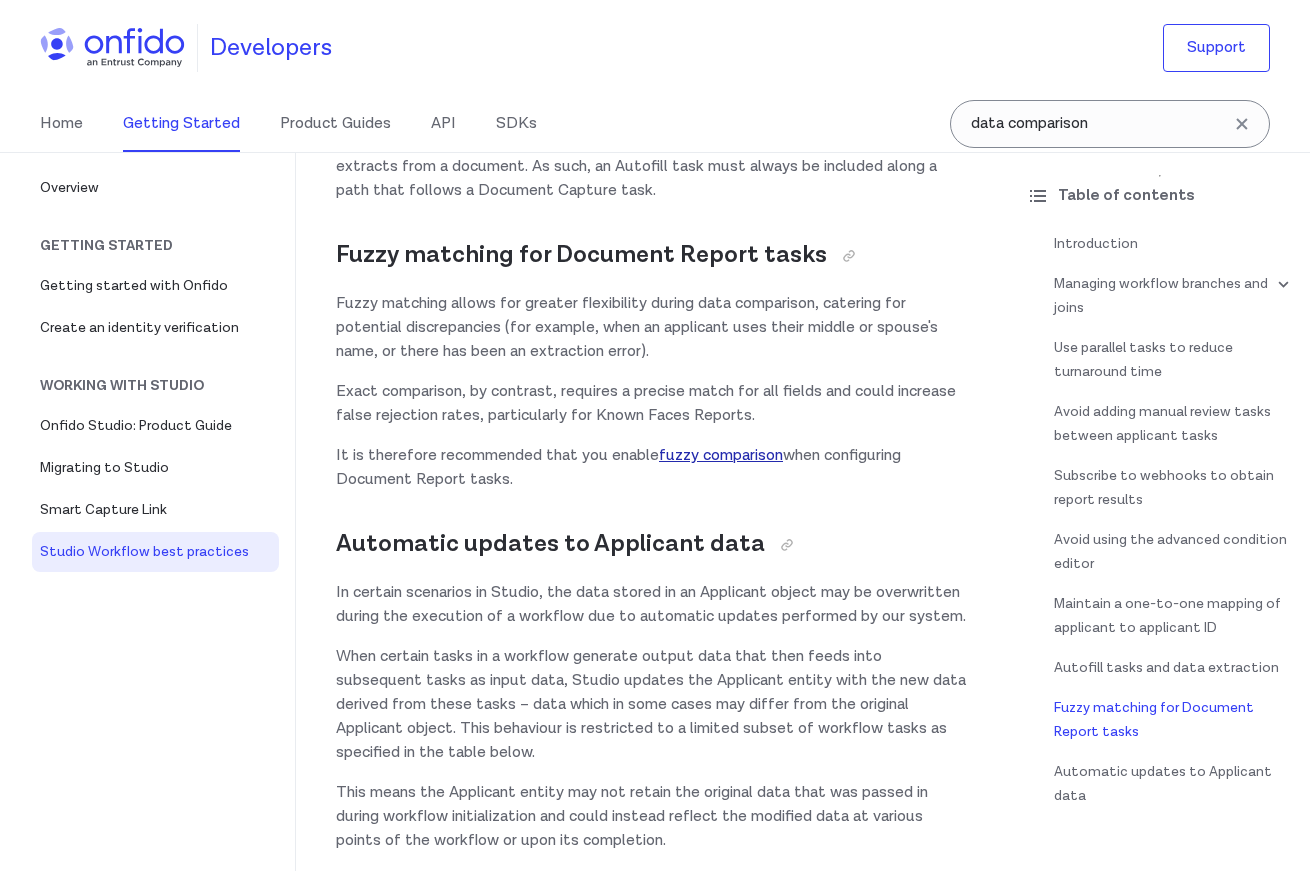 click on "fuzzy comparison" at bounding box center [721, 455] 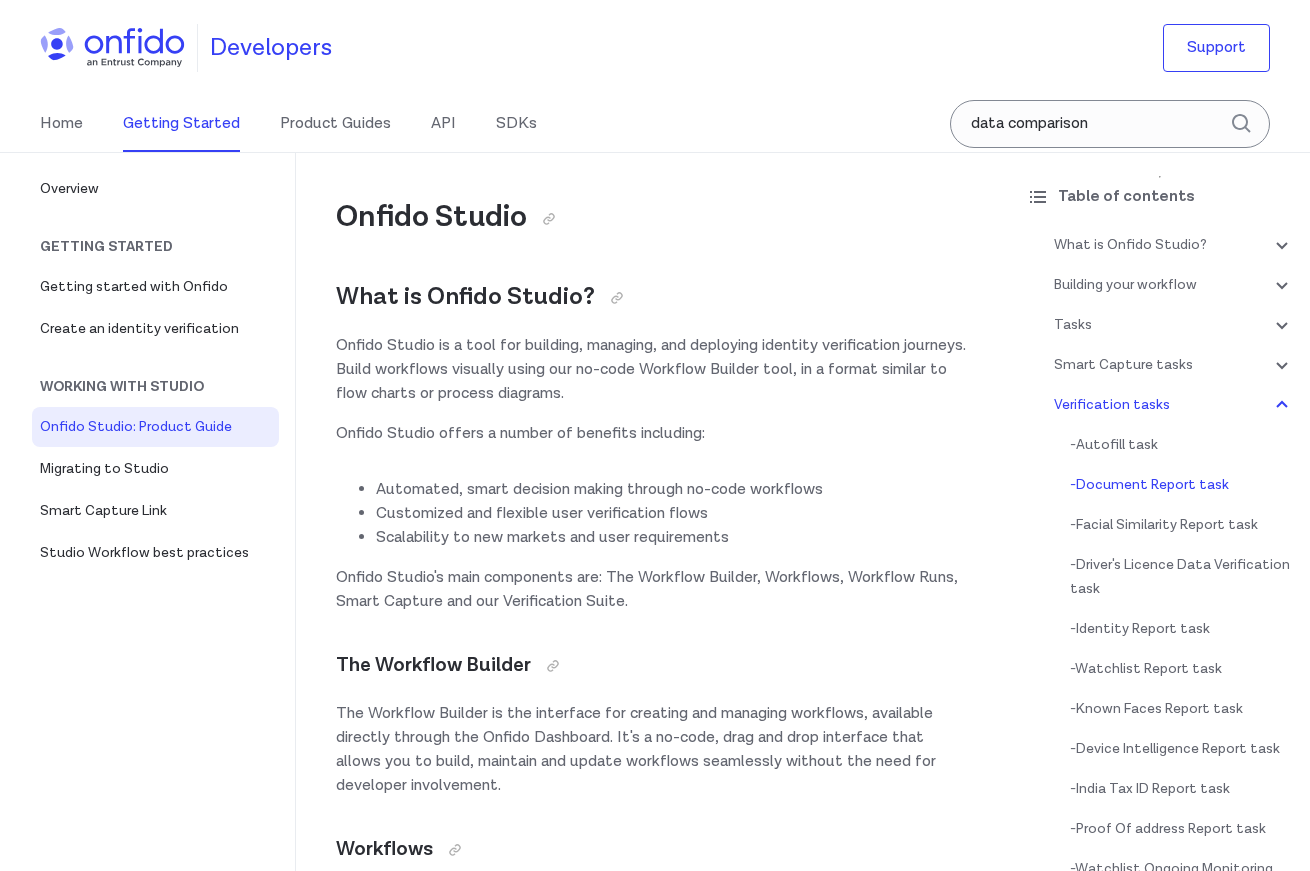 scroll, scrollTop: 16092, scrollLeft: 0, axis: vertical 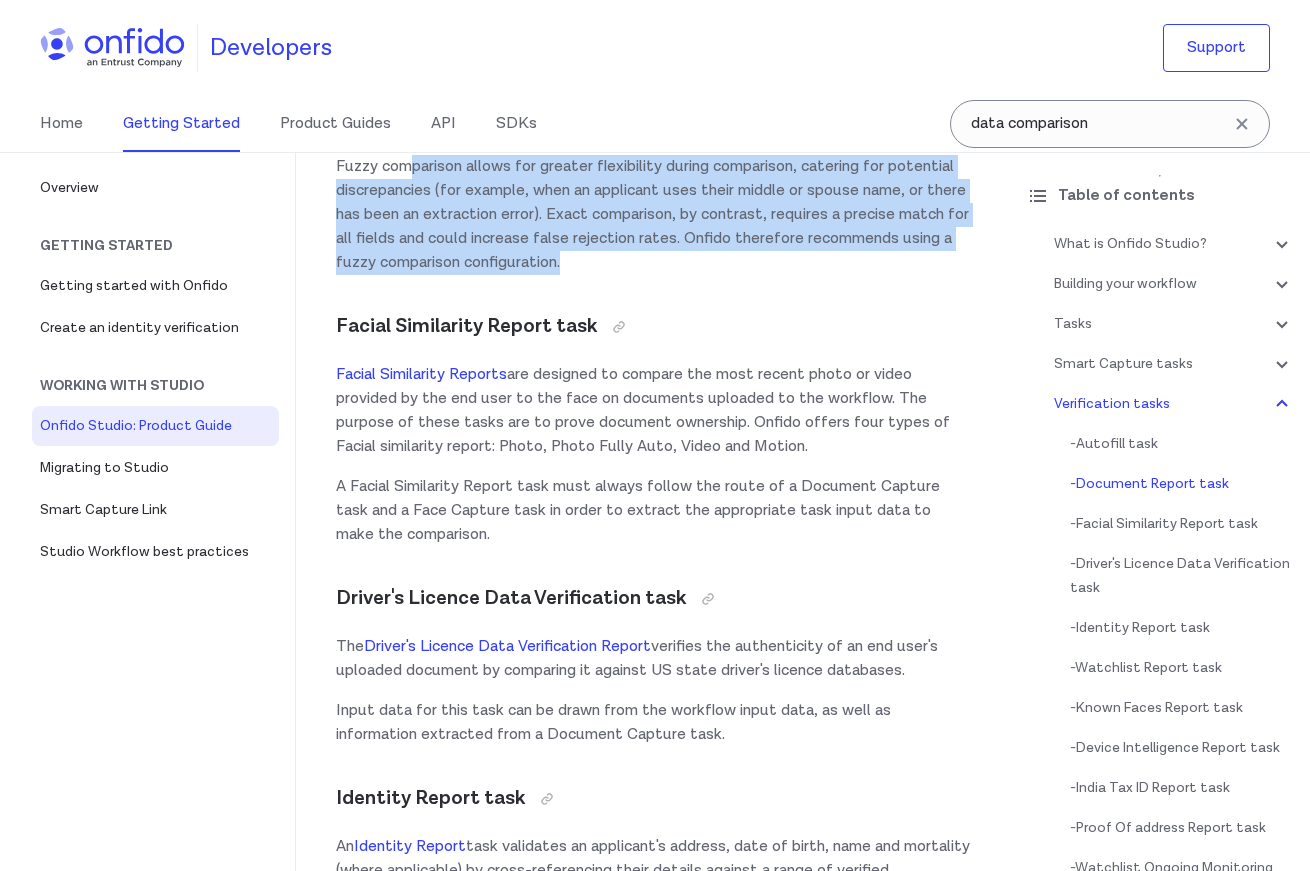 drag, startPoint x: 407, startPoint y: 279, endPoint x: 773, endPoint y: 380, distance: 379.6801 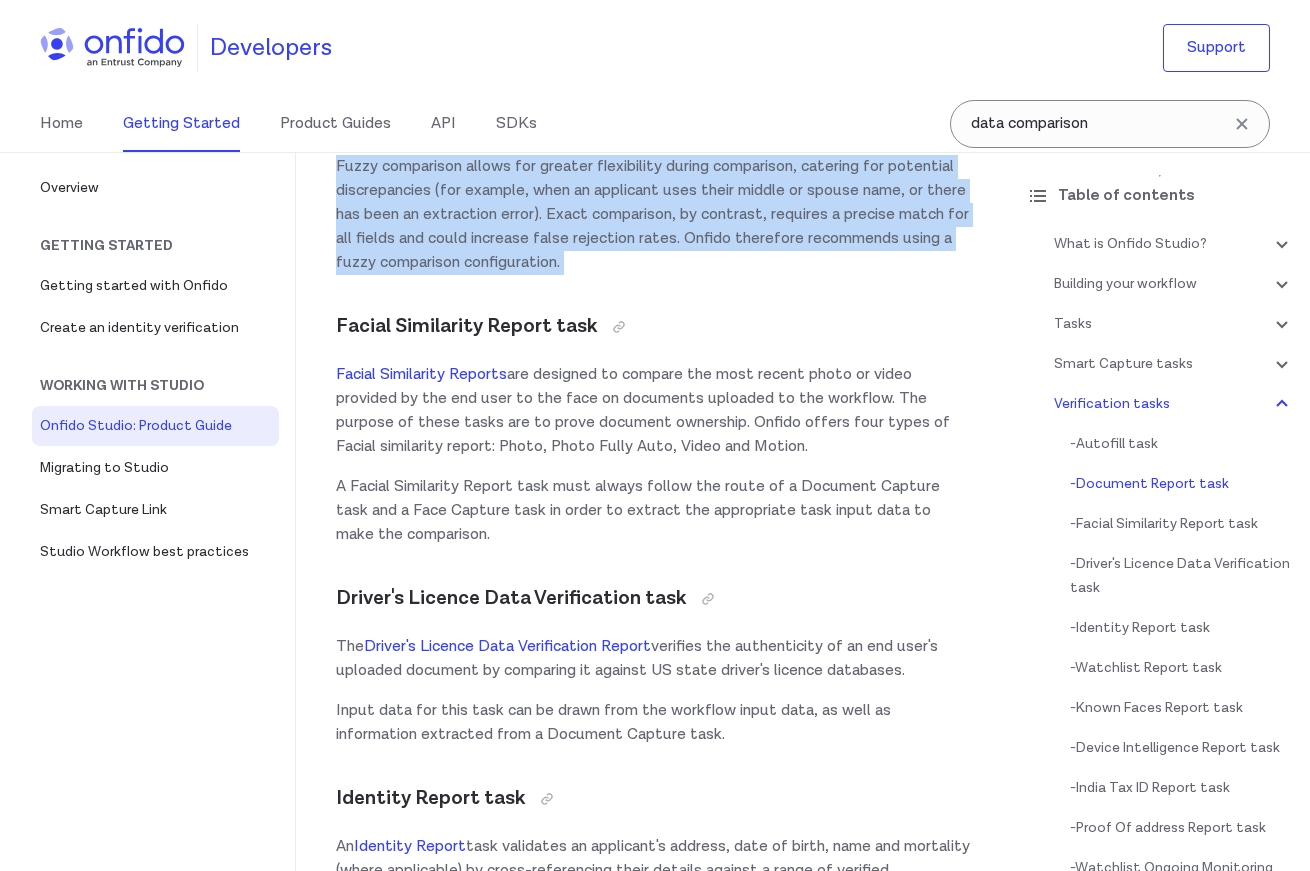 drag, startPoint x: 771, startPoint y: 380, endPoint x: 433, endPoint y: 267, distance: 356.38882 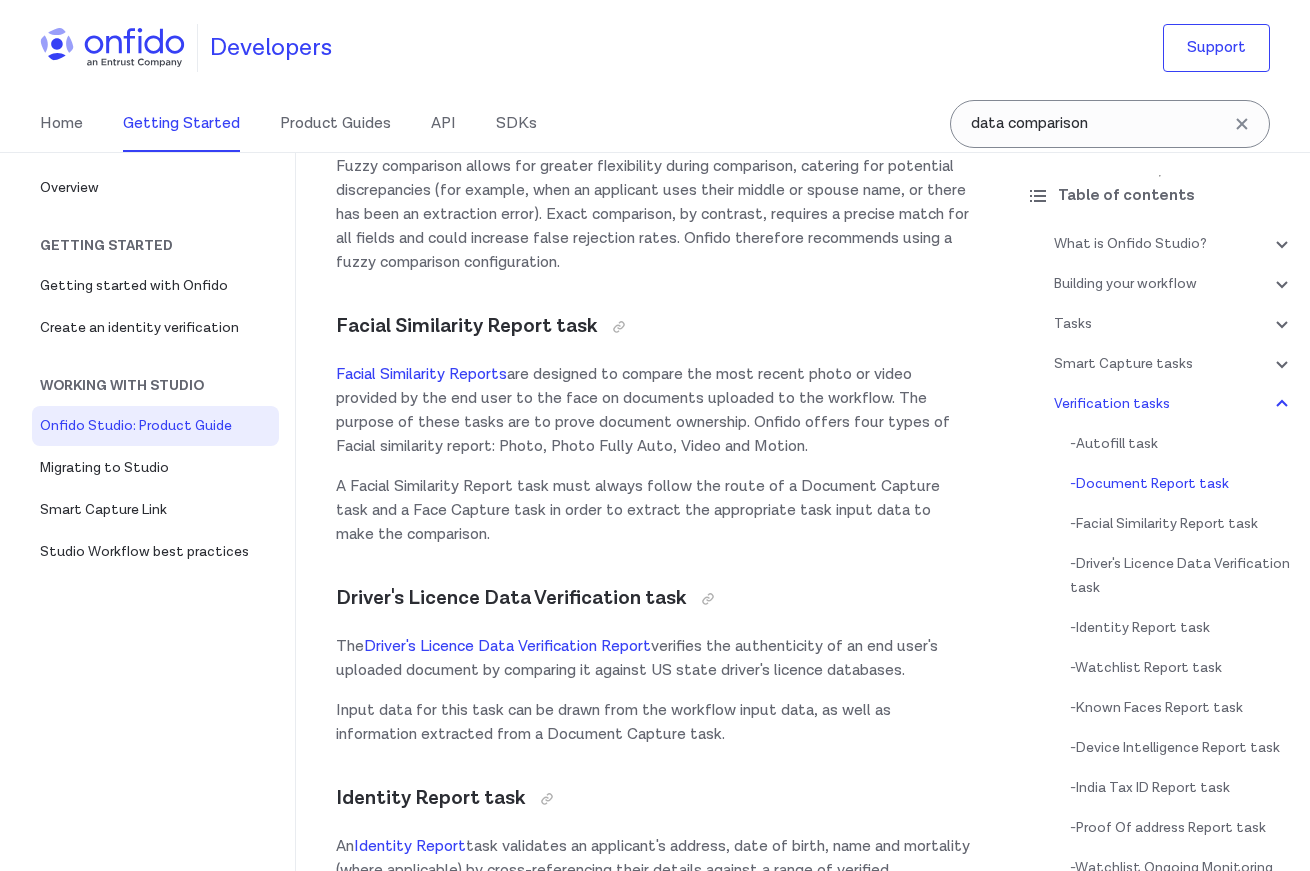 click on "Fuzzy comparison allows for greater flexibility during comparison, catering for potential discrepancies (for example, when an applicant uses their middle or spouse name, or there has been an extraction error). Exact comparison, by contrast, requires a precise match for all fields and could increase false rejection rates. Onfido therefore recommends using a fuzzy comparison configuration." at bounding box center (653, 215) 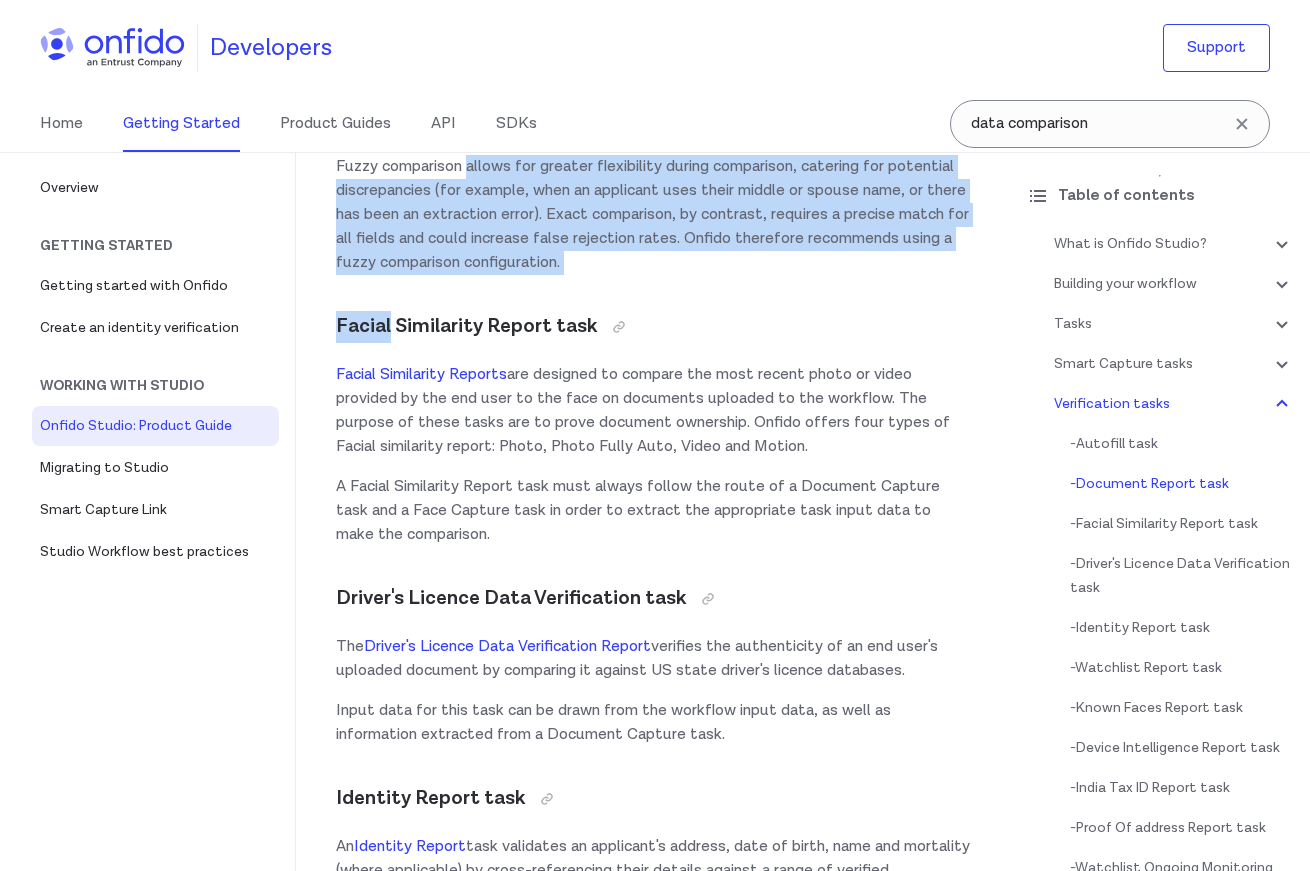 drag, startPoint x: 508, startPoint y: 290, endPoint x: 747, endPoint y: 411, distance: 267.8843 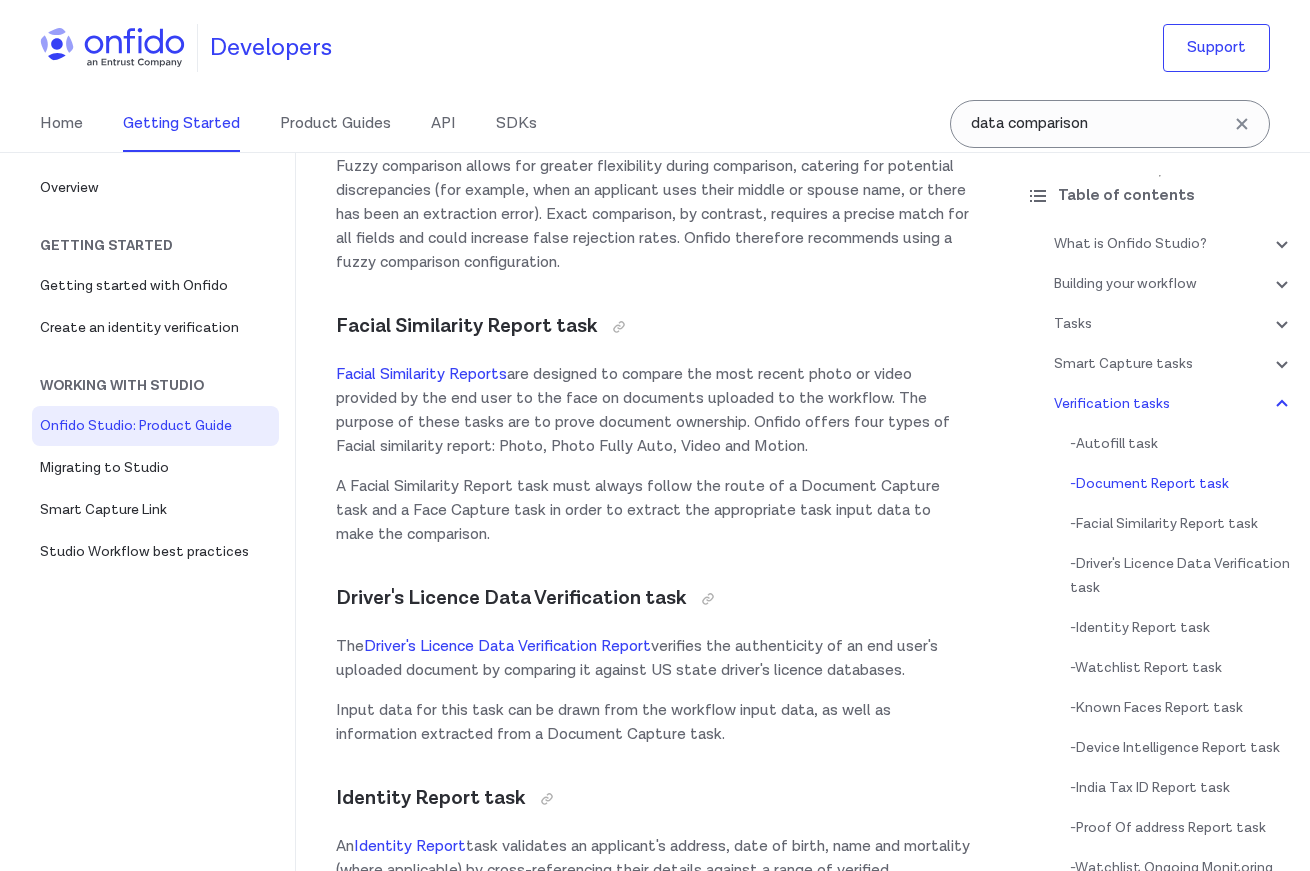 click on "Onfido Studio
What is Onfido Studio?
Onfido Studio is a tool for building, managing, and deploying identity verification journeys. Build workflows visually using our no-code Workflow Builder tool, in a format similar to flow charts or process diagrams.
Onfido Studio offers a number of benefits including:
Automated, smart decision making through no-code workflows
Customized and flexible user verification flows
Scalability to new markets and user requirements
Onfido Studio's main components are: The Workflow Builder, Workflows, Workflow Runs, Smart Capture and our Verification Suite.
The Workflow Builder
The Workflow Builder is the interface for creating and managing workflows, available directly through the Onfido Dashboard. It's a no-code, drag and drop interface that allows you to build, maintain and update workflows seamlessly without the need for developer involvement.
Workflows
An example of a simple workflow
Workflow Runs
input data
below API reference .
." at bounding box center [653, 8937] 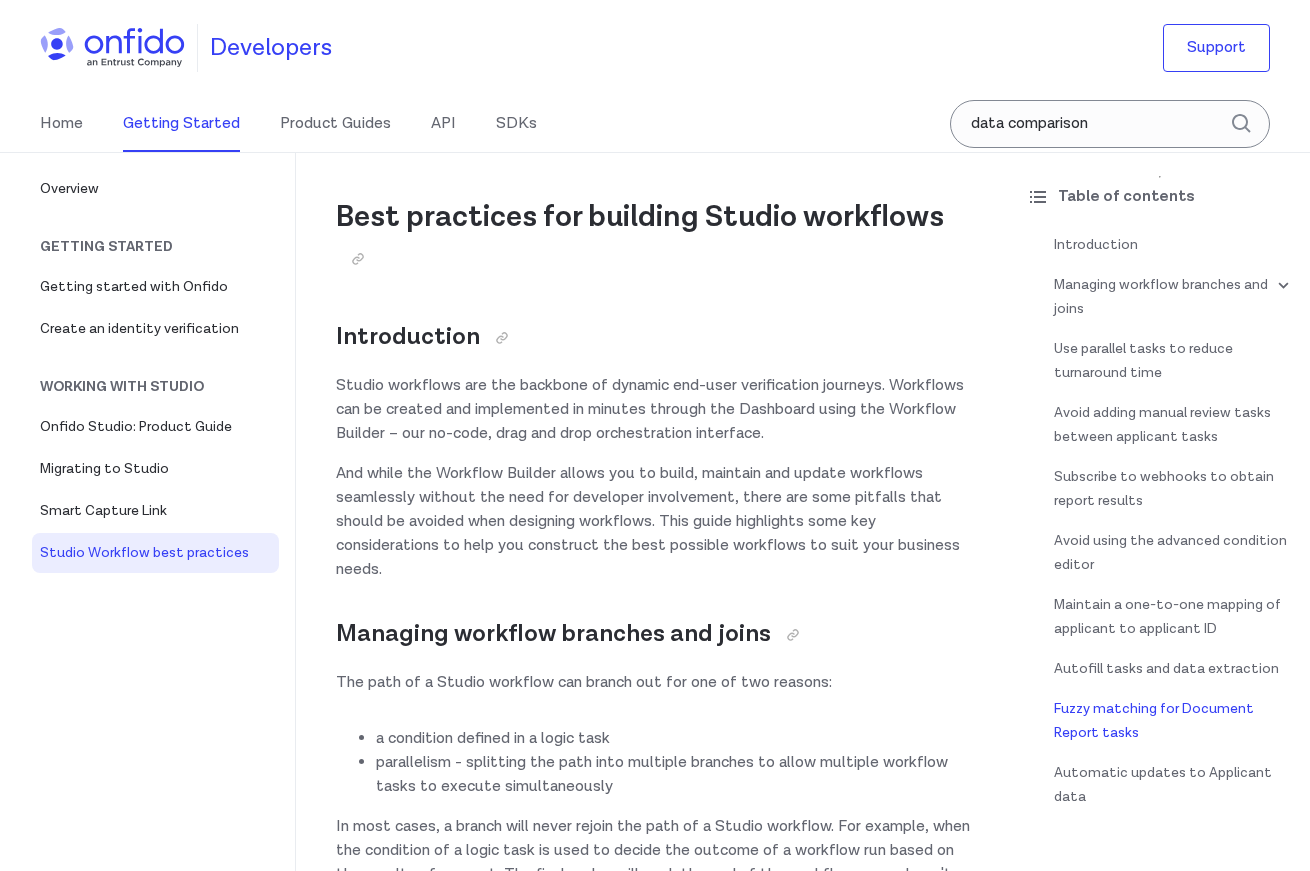 scroll, scrollTop: 5409, scrollLeft: 0, axis: vertical 